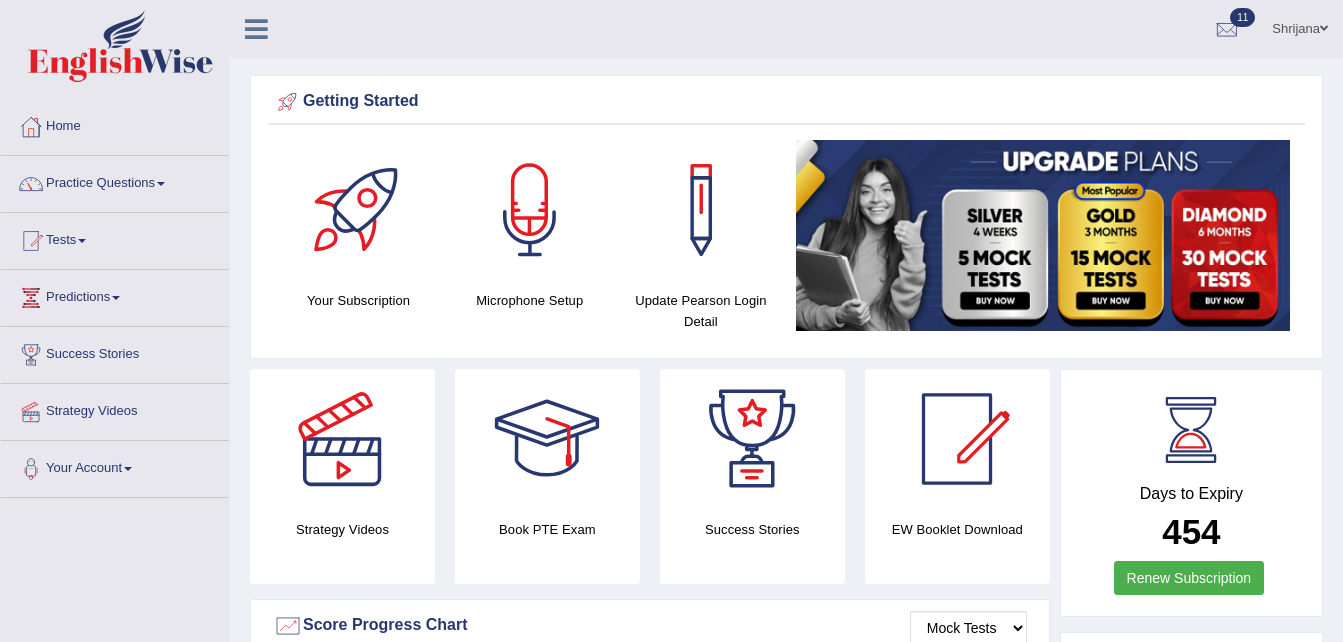 scroll, scrollTop: 0, scrollLeft: 0, axis: both 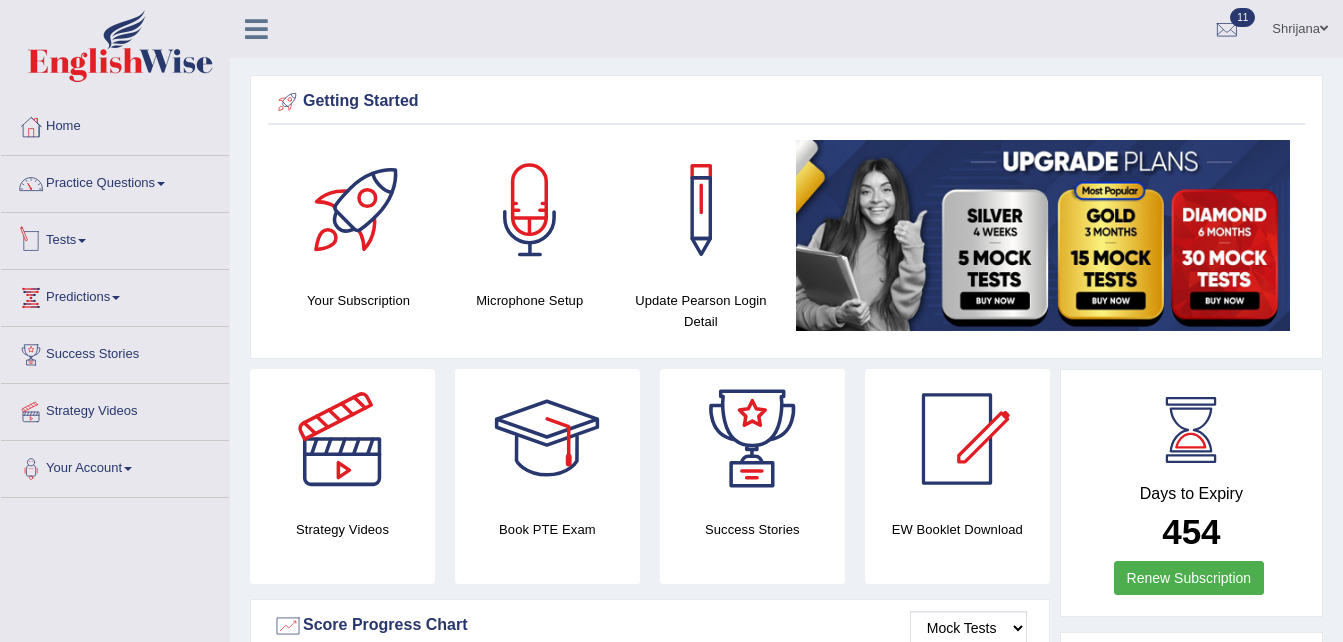 click on "Tests" at bounding box center [115, 238] 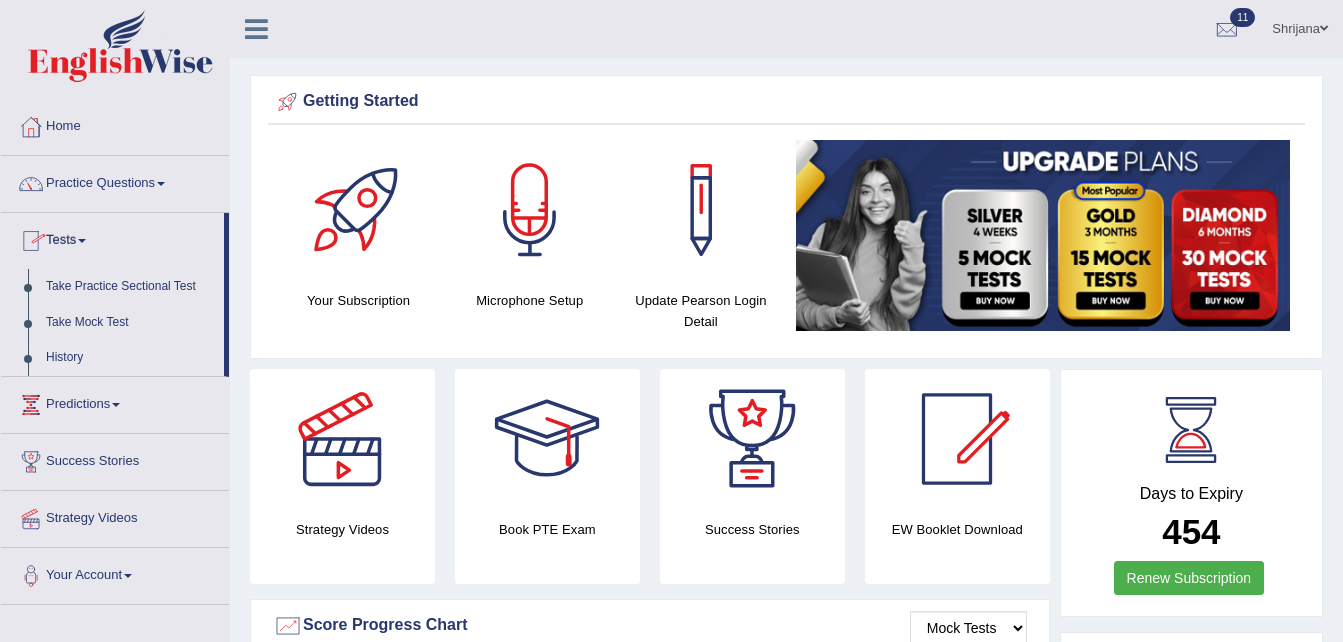 click on "History" at bounding box center [130, 358] 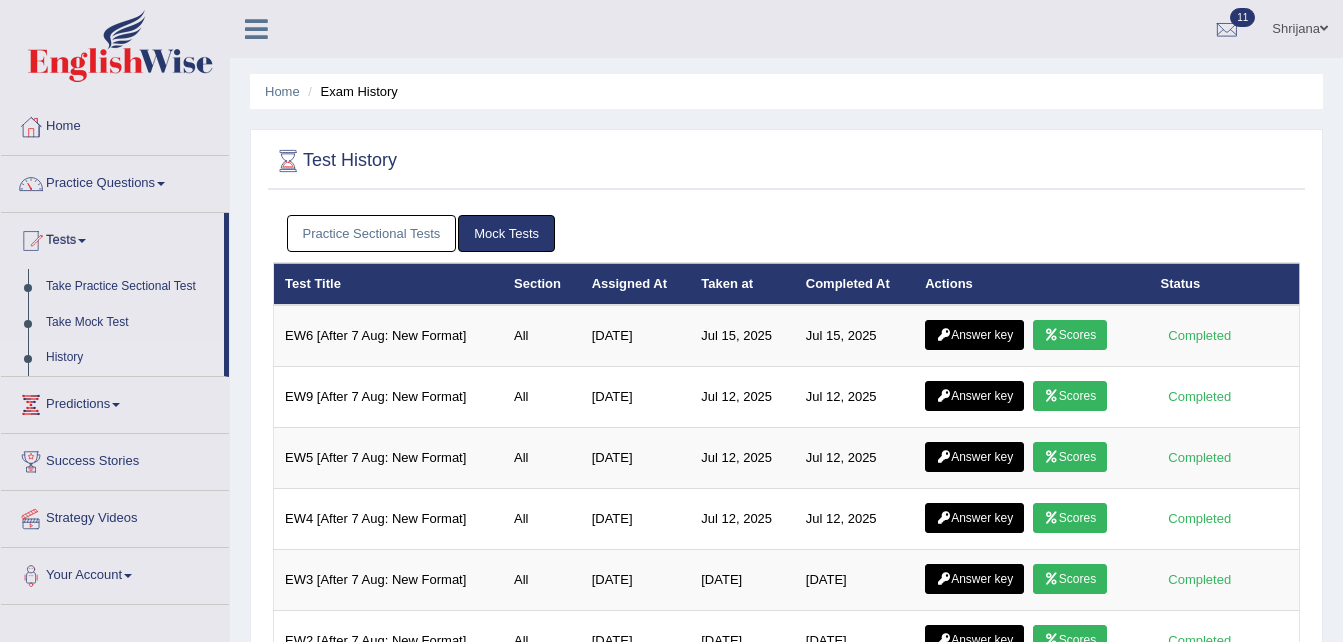 scroll, scrollTop: 0, scrollLeft: 0, axis: both 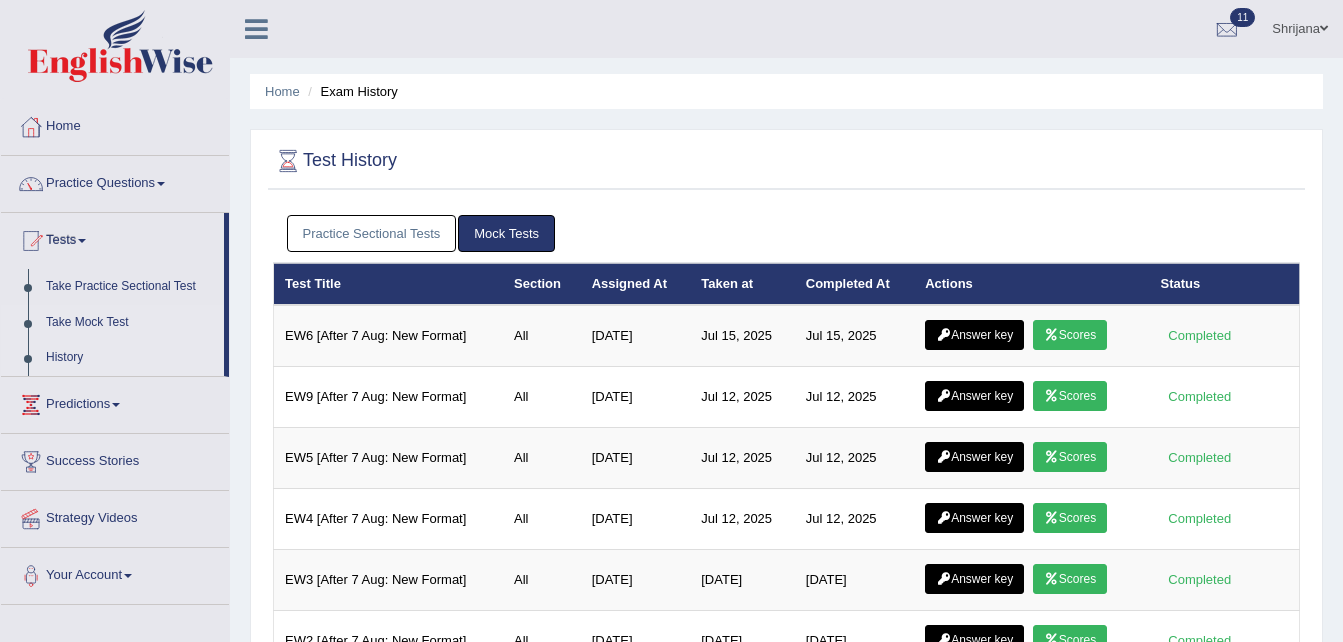click on "Take Mock Test" at bounding box center [130, 323] 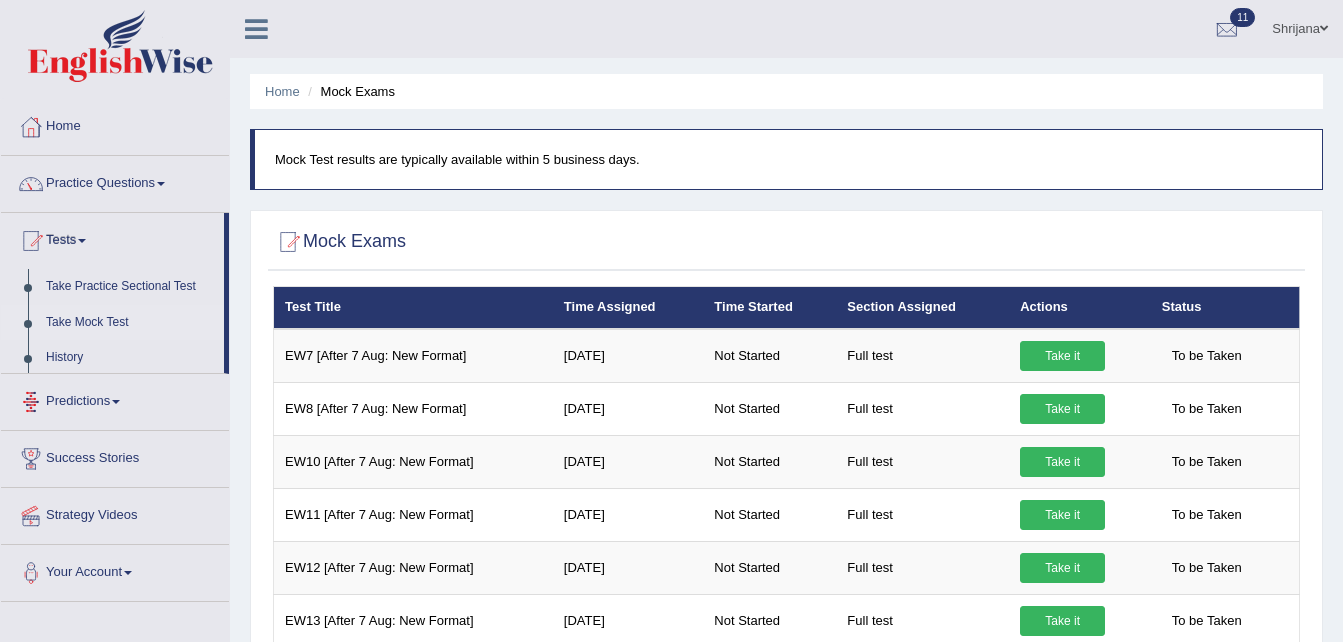 scroll, scrollTop: 0, scrollLeft: 0, axis: both 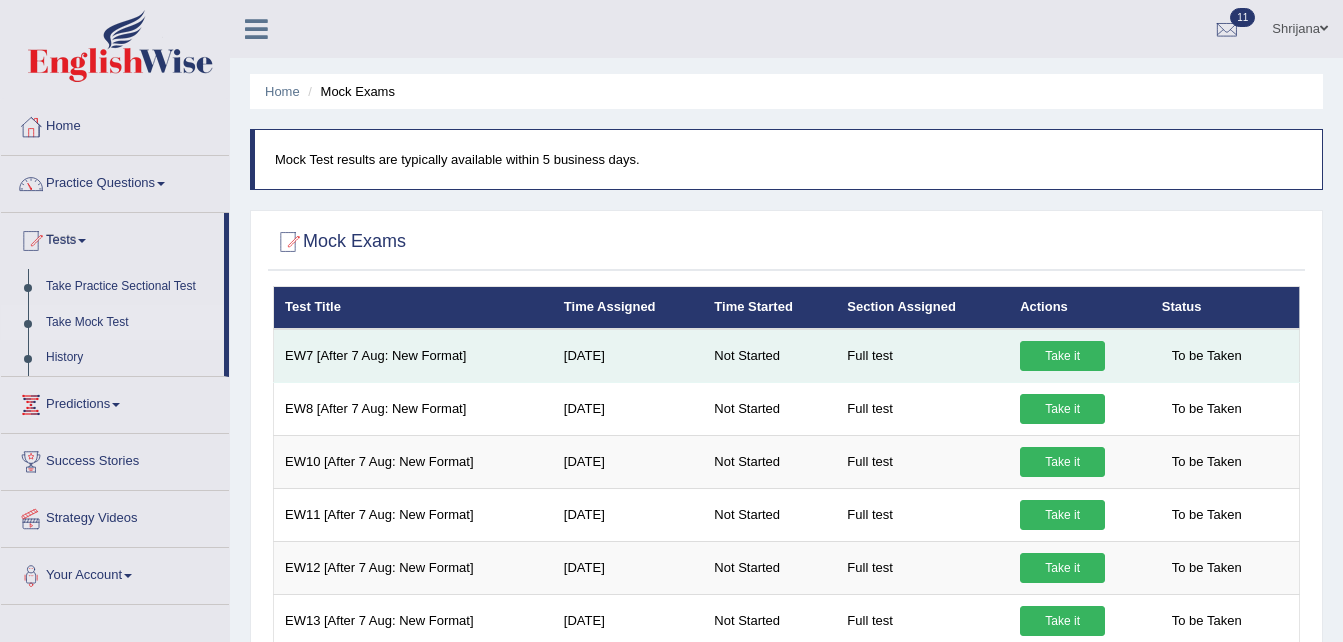 click on "Take it" at bounding box center [1062, 356] 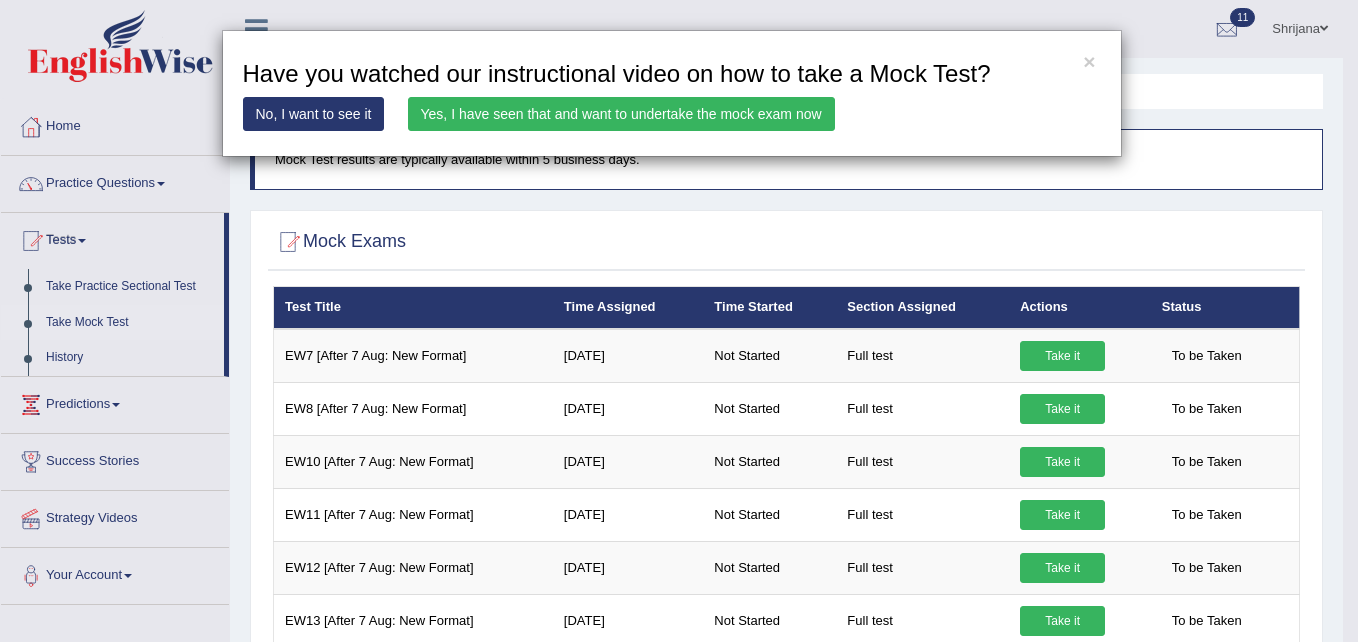 click on "Yes, I have seen that and want to undertake the mock exam now" at bounding box center [621, 114] 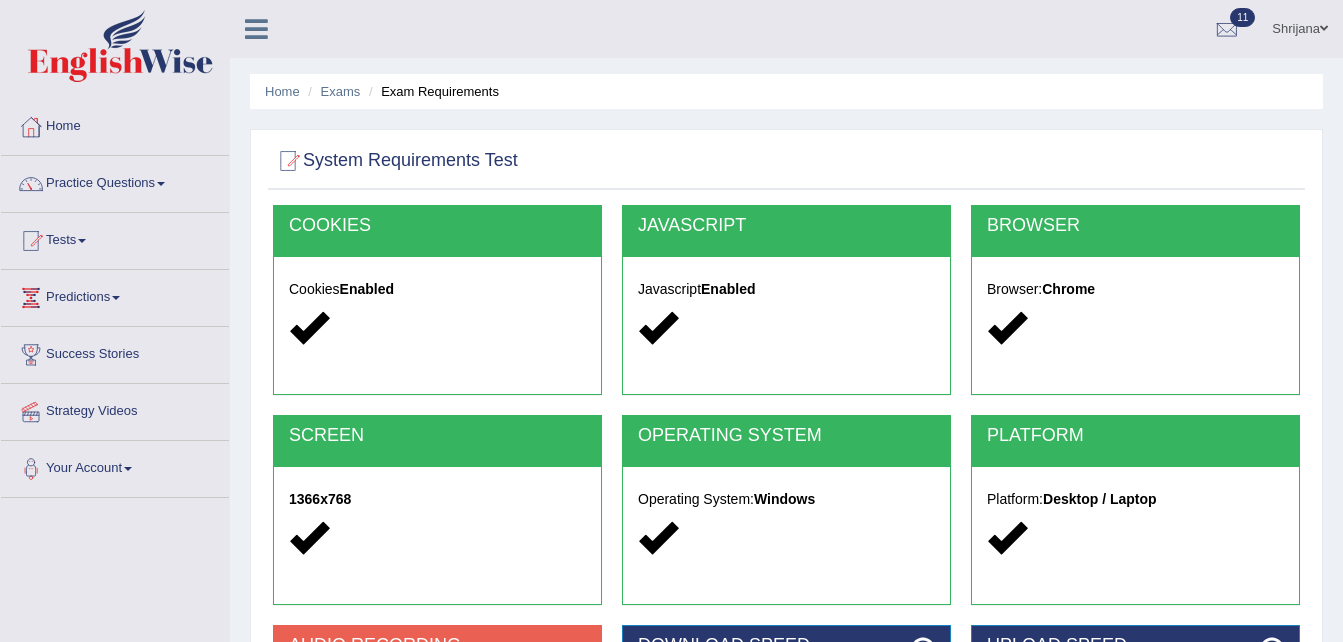 scroll, scrollTop: 0, scrollLeft: 0, axis: both 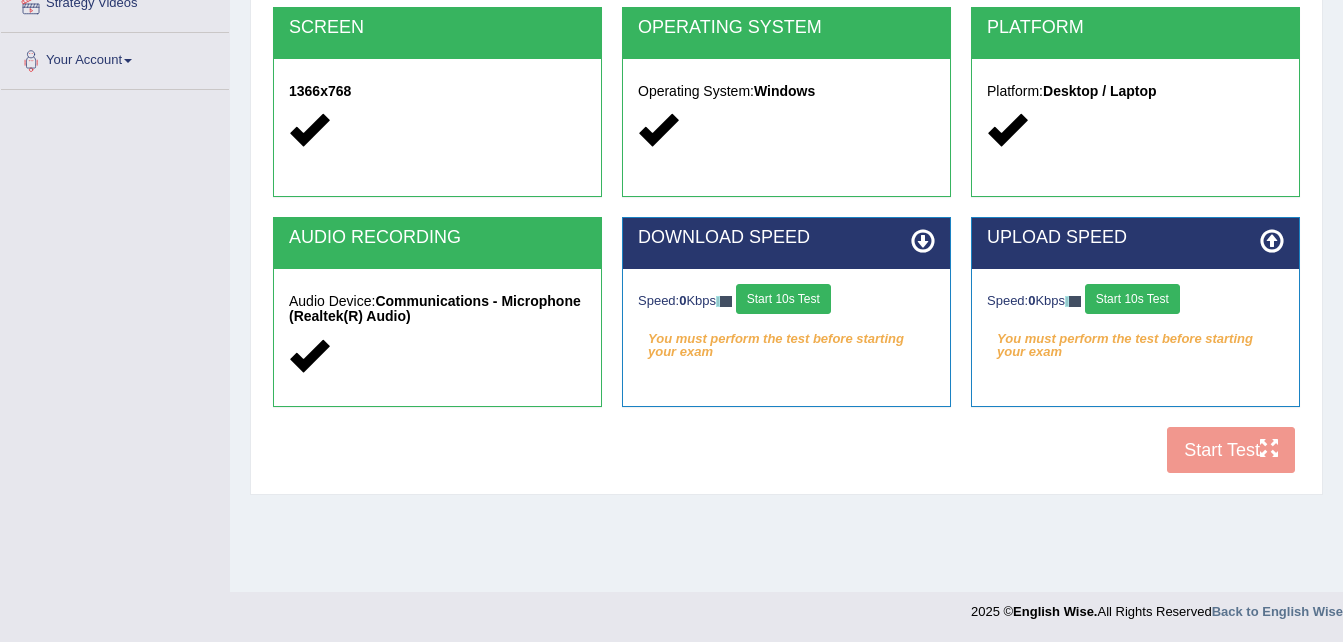 click on "Start 10s Test" at bounding box center (783, 299) 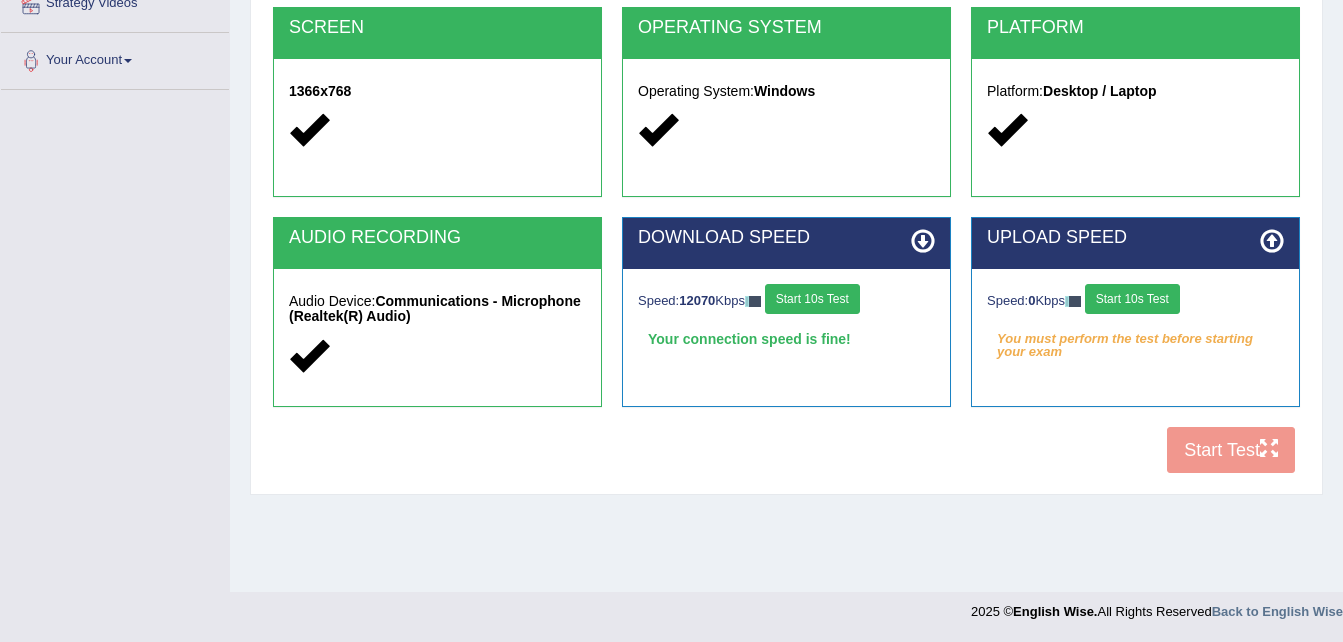 click on "Start 10s Test" at bounding box center (812, 299) 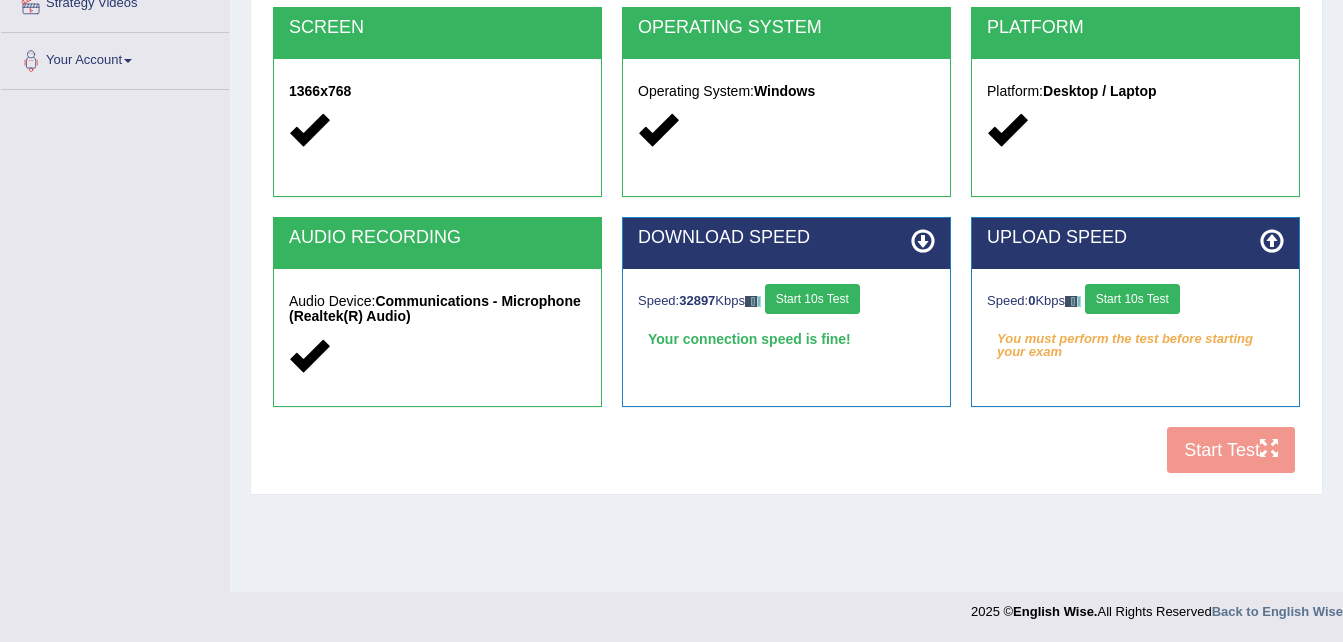 click on "Start 10s Test" at bounding box center (1132, 299) 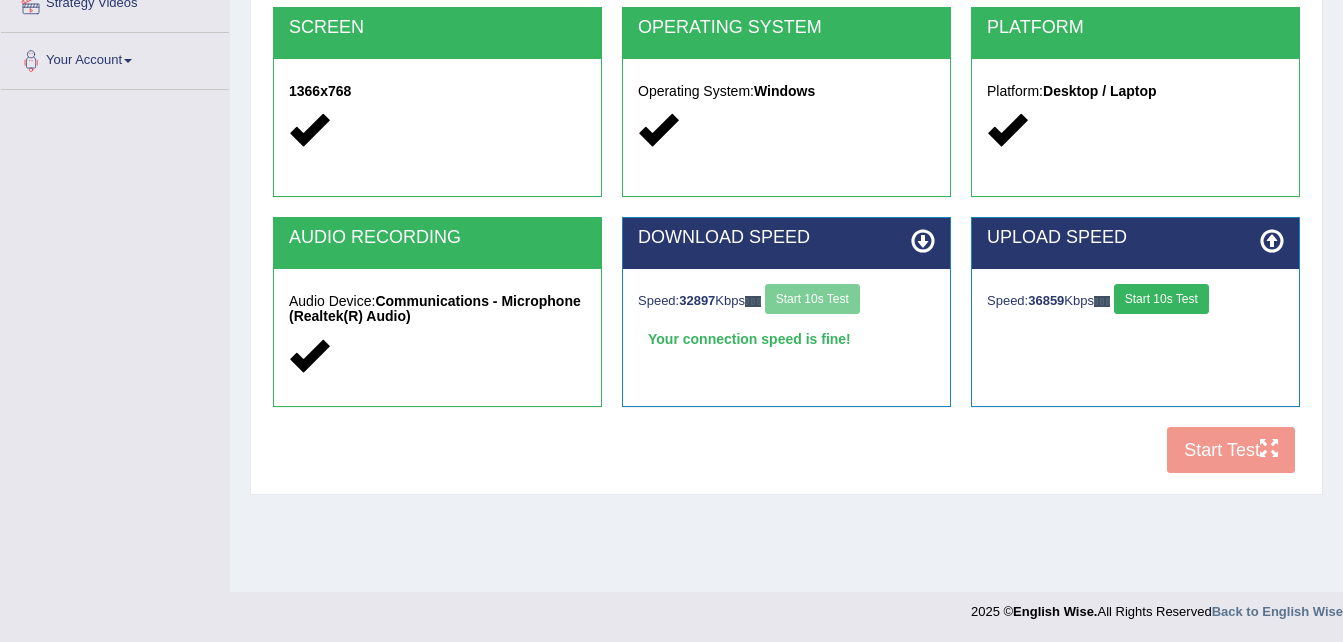 click on "Start 10s Test" at bounding box center (1161, 299) 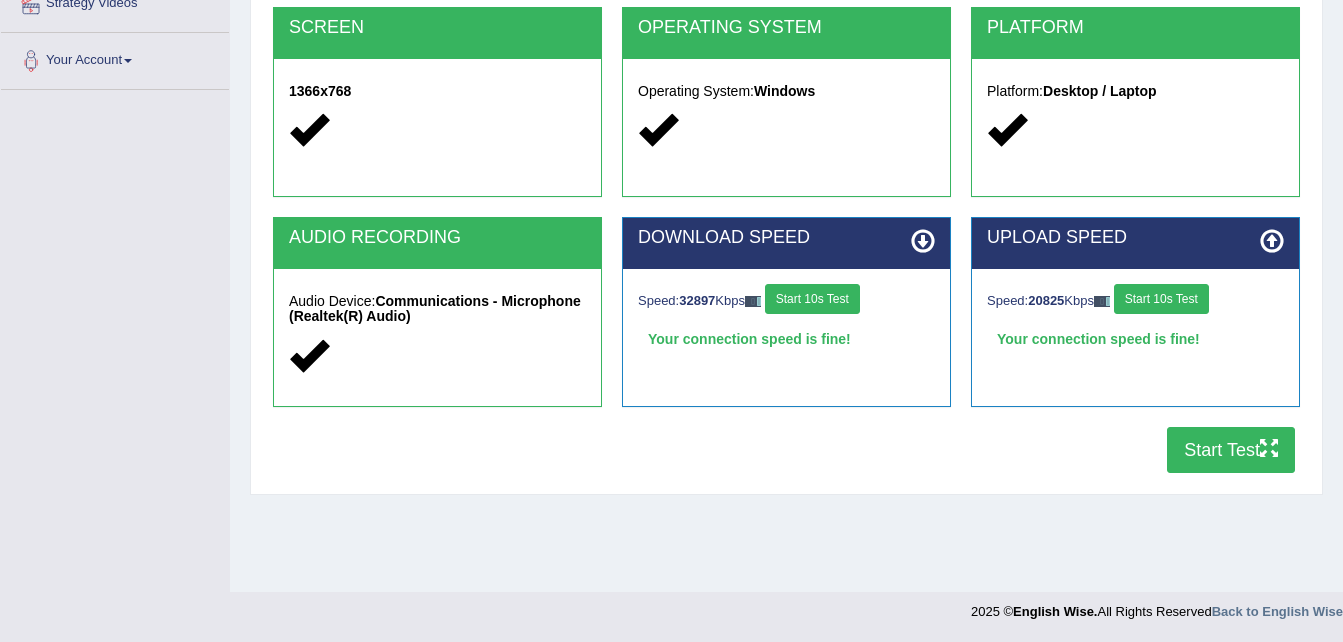 click on "Start 10s Test" at bounding box center (1161, 299) 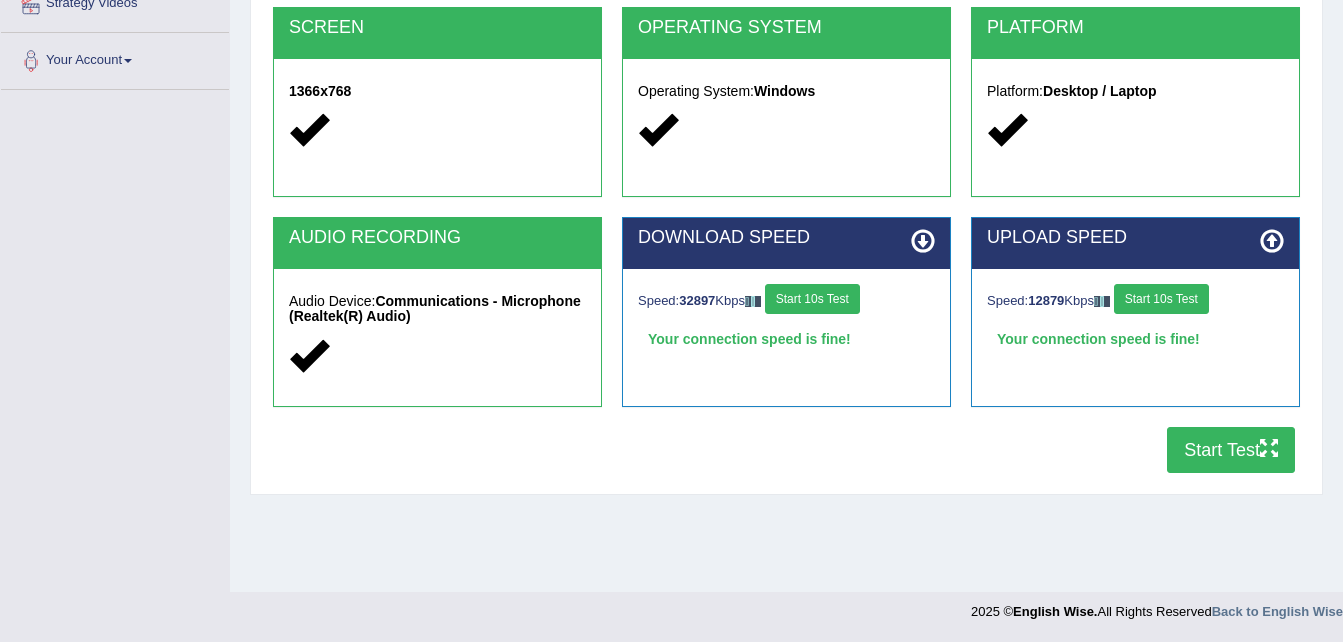 click on "Start Test" at bounding box center (1231, 450) 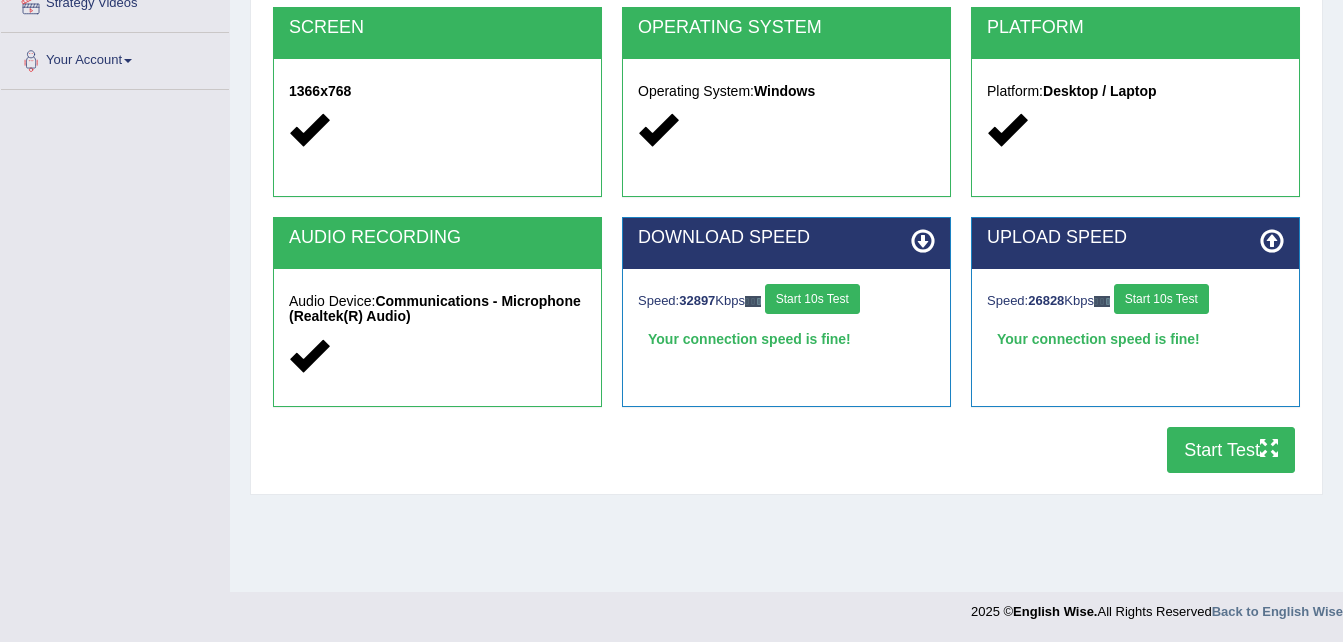 scroll, scrollTop: 0, scrollLeft: 0, axis: both 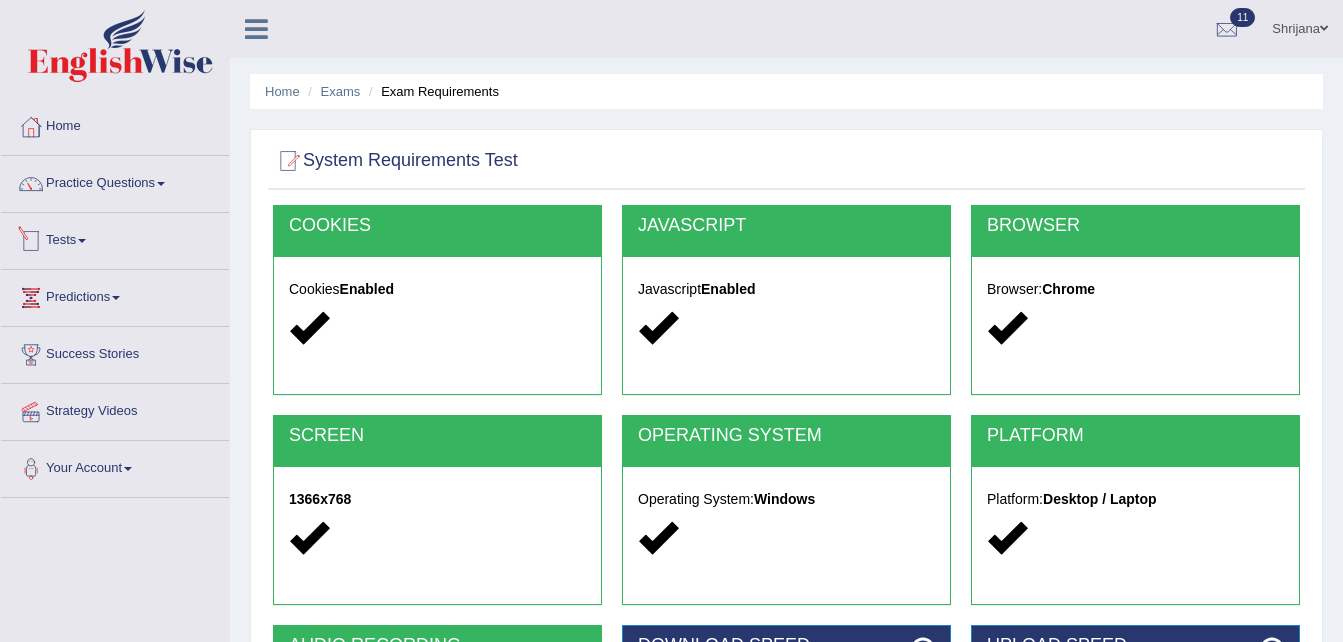 click on "Tests" at bounding box center (115, 238) 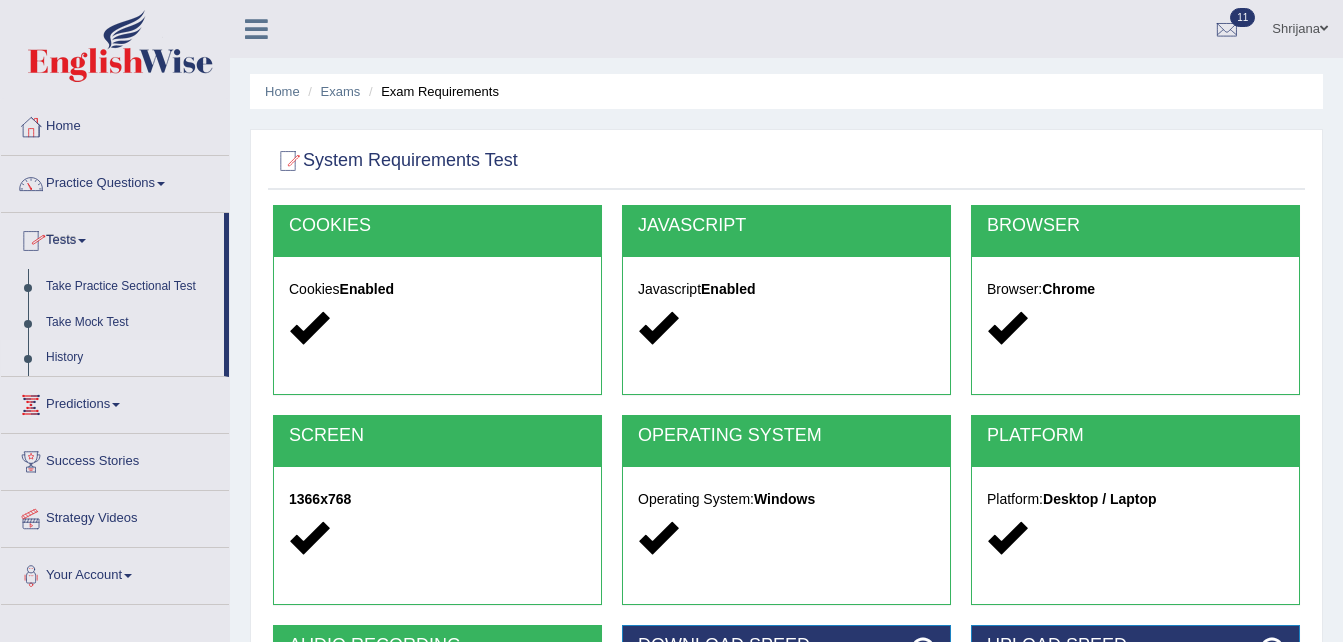click on "History" at bounding box center [130, 358] 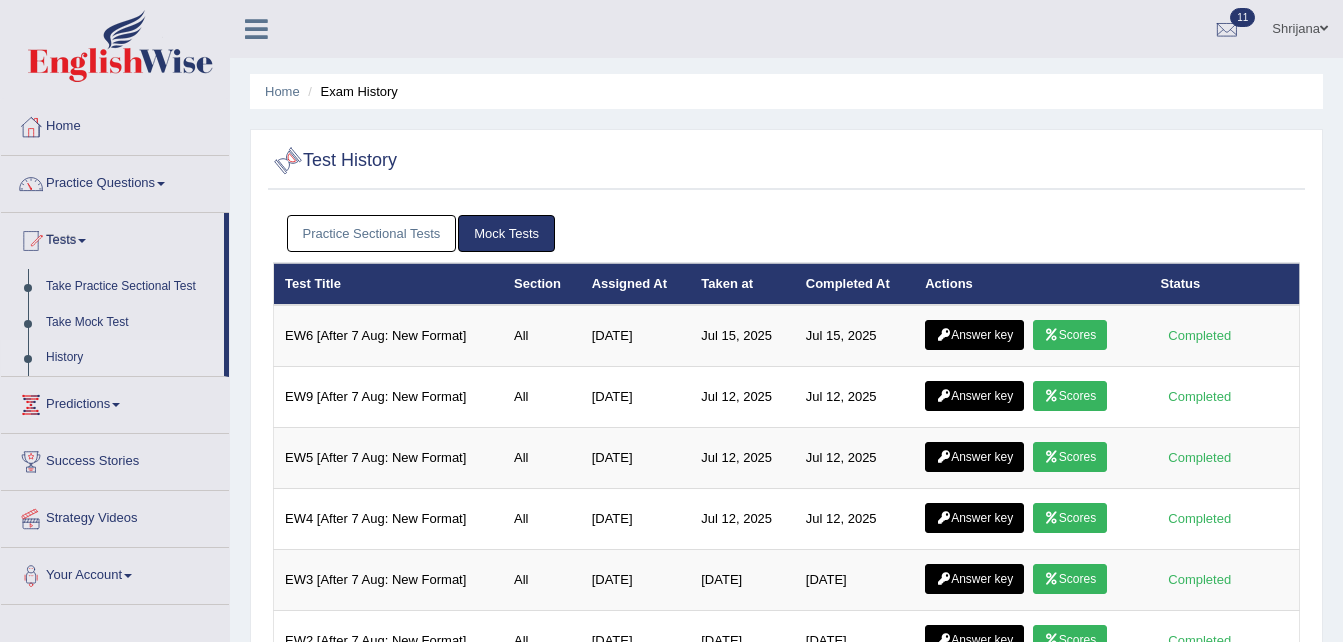 scroll, scrollTop: 0, scrollLeft: 0, axis: both 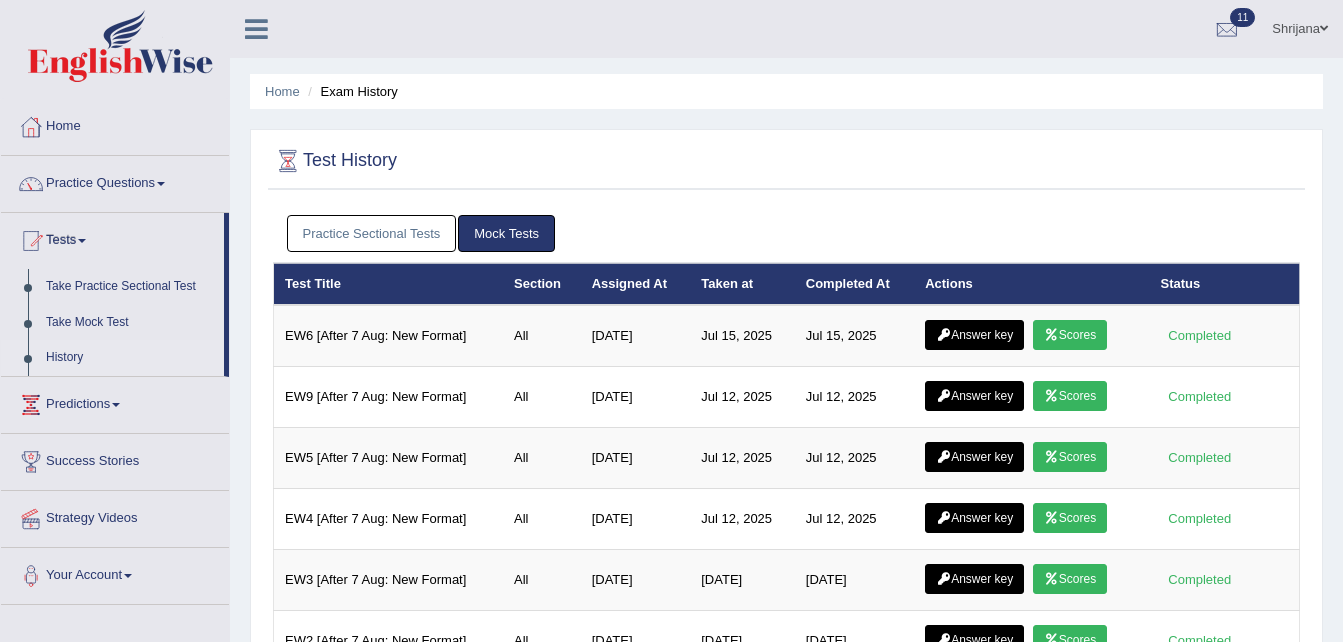 click on "Practice Sectional Tests" at bounding box center (372, 233) 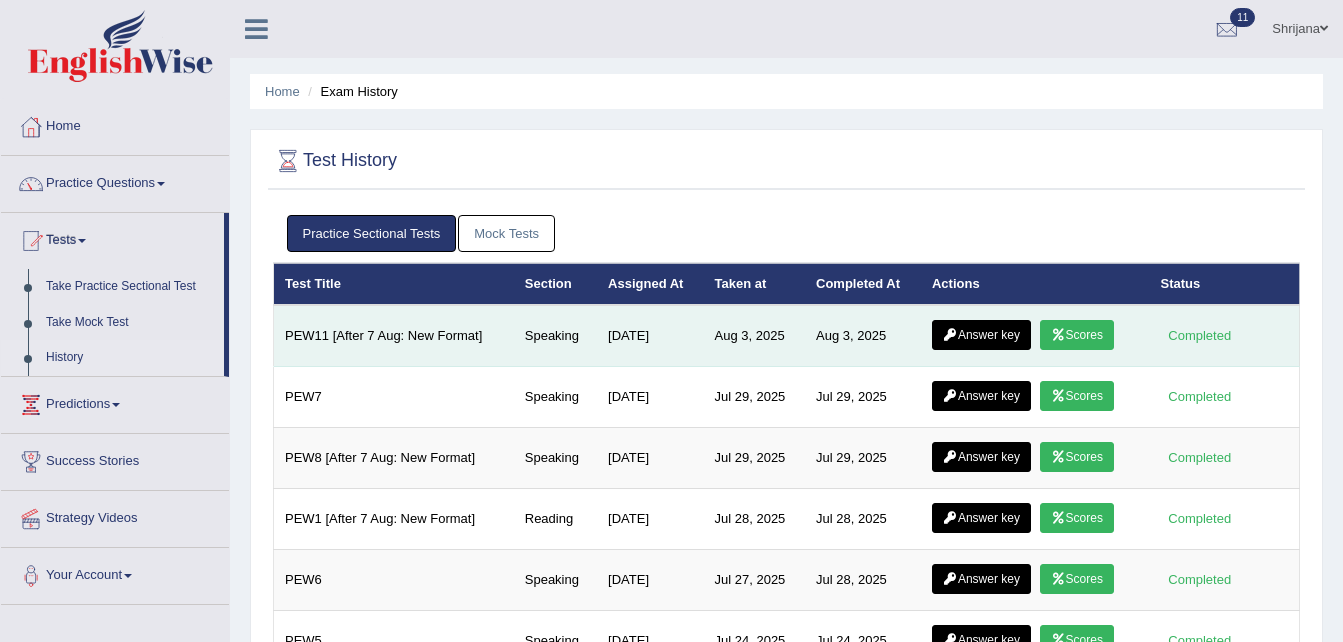 click on "Scores" at bounding box center [1077, 335] 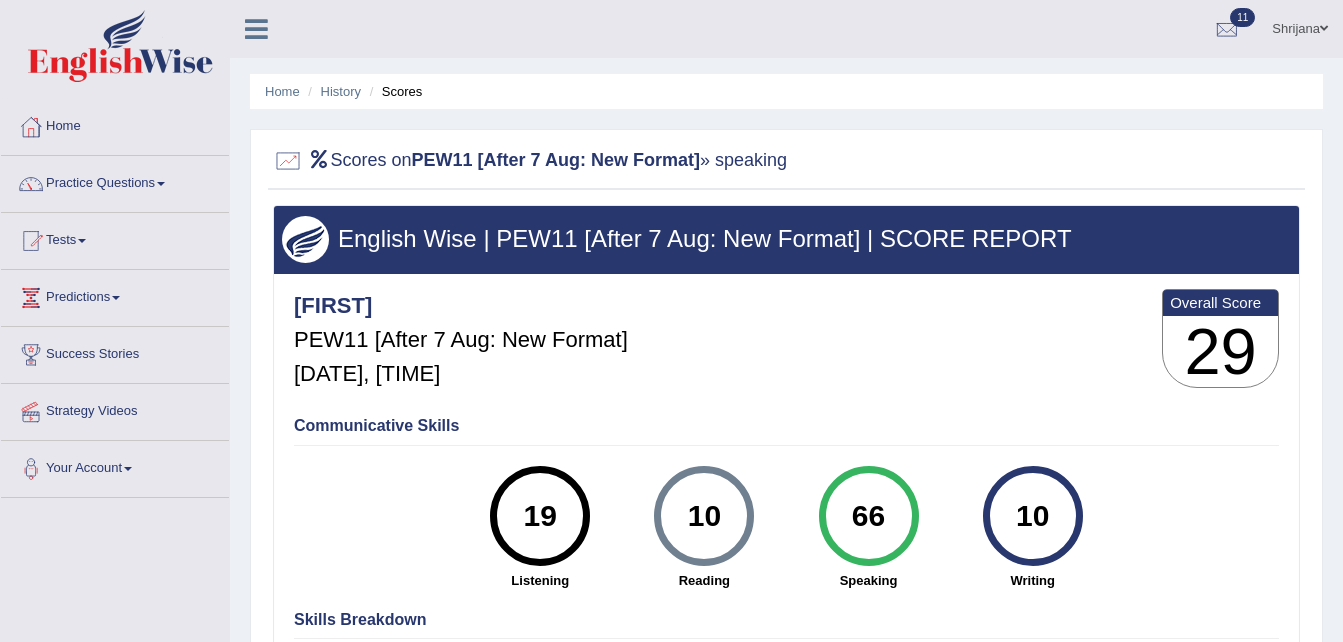 scroll, scrollTop: 0, scrollLeft: 0, axis: both 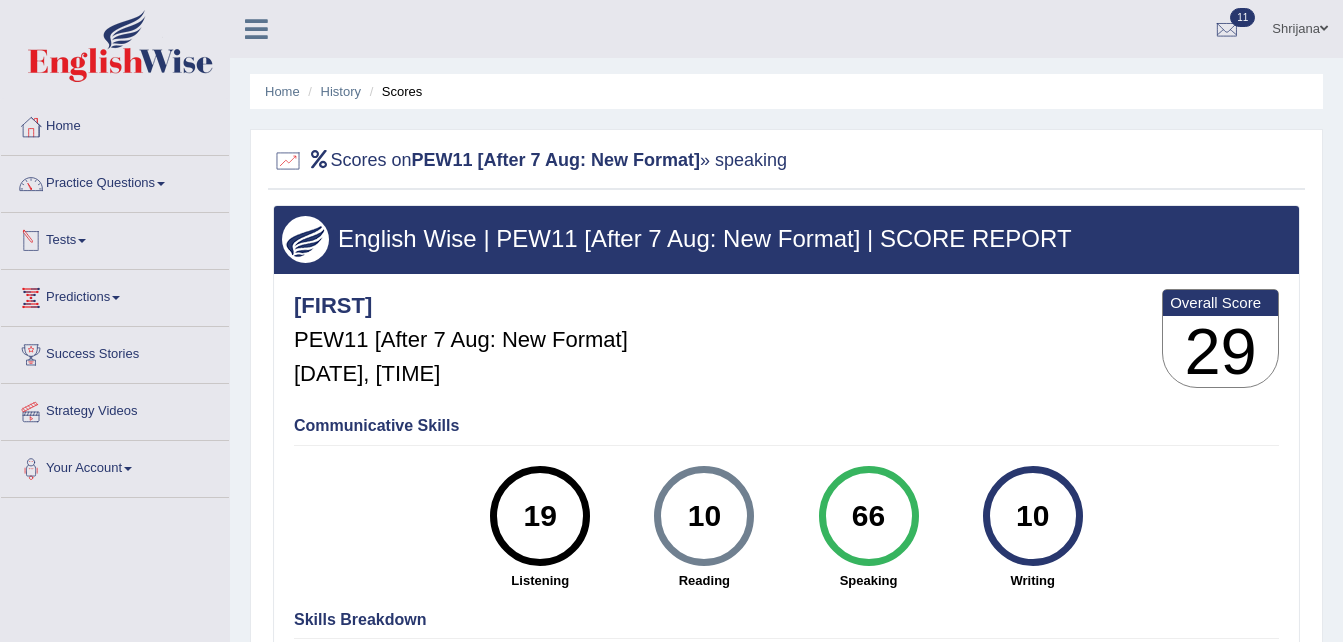 click on "Tests" at bounding box center [115, 238] 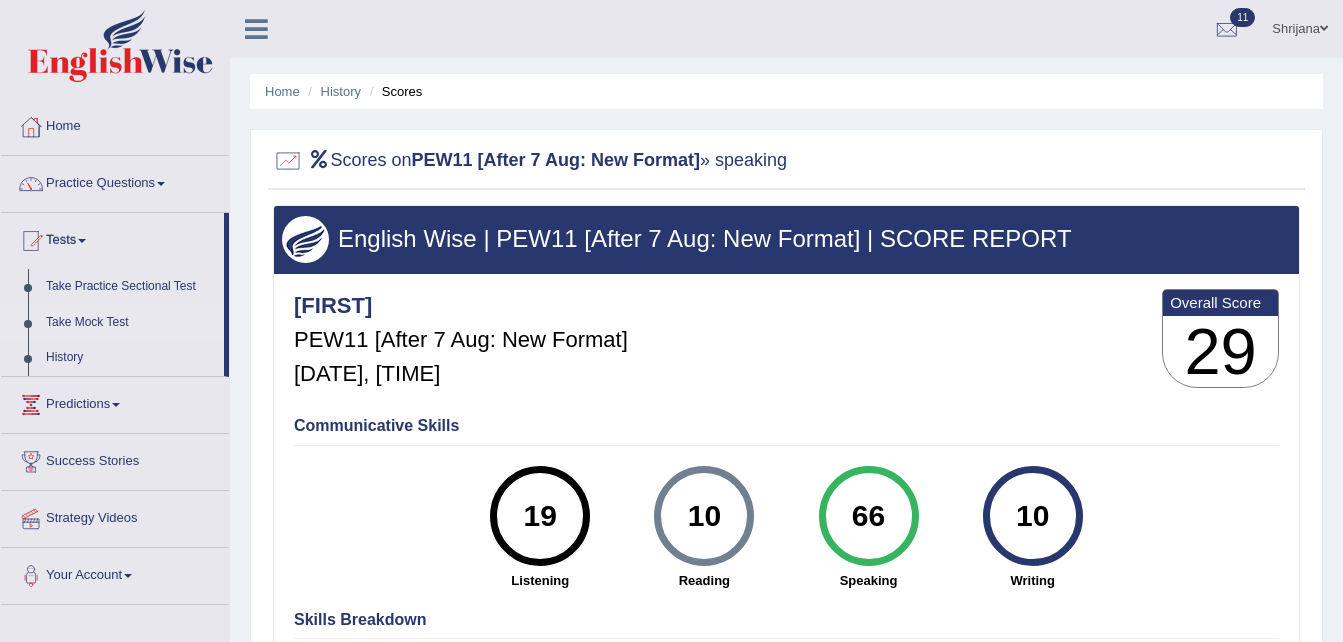click on "Take Mock Test" at bounding box center (130, 323) 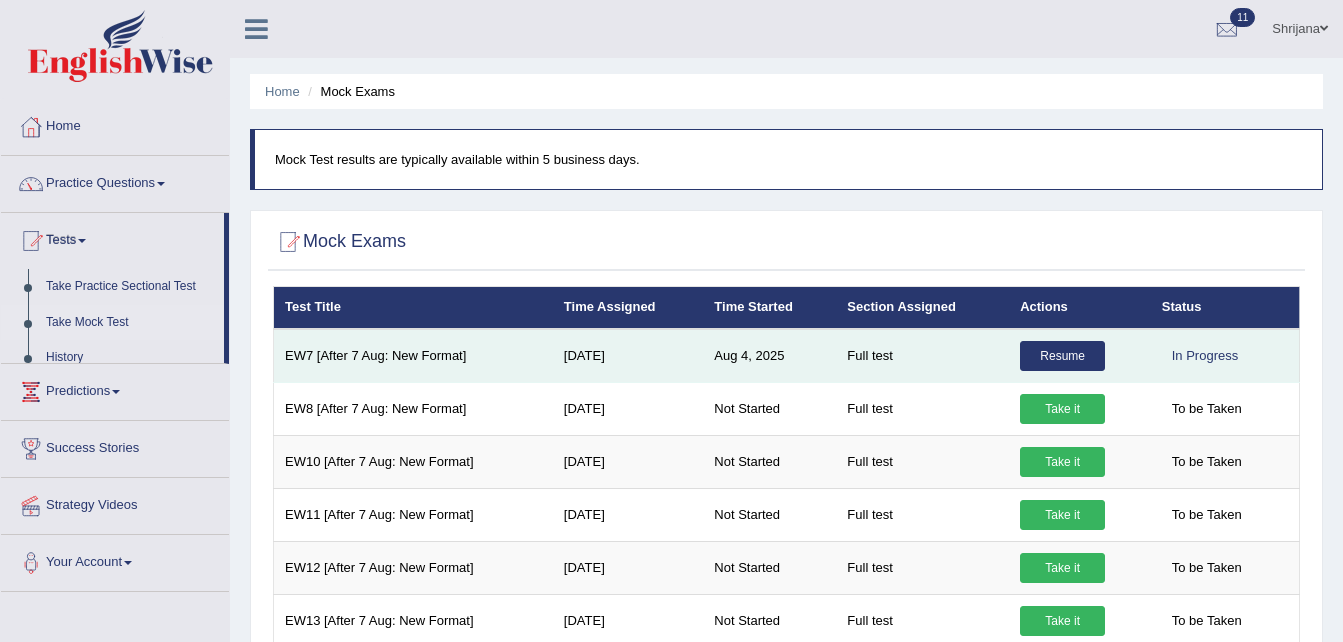 scroll, scrollTop: 0, scrollLeft: 0, axis: both 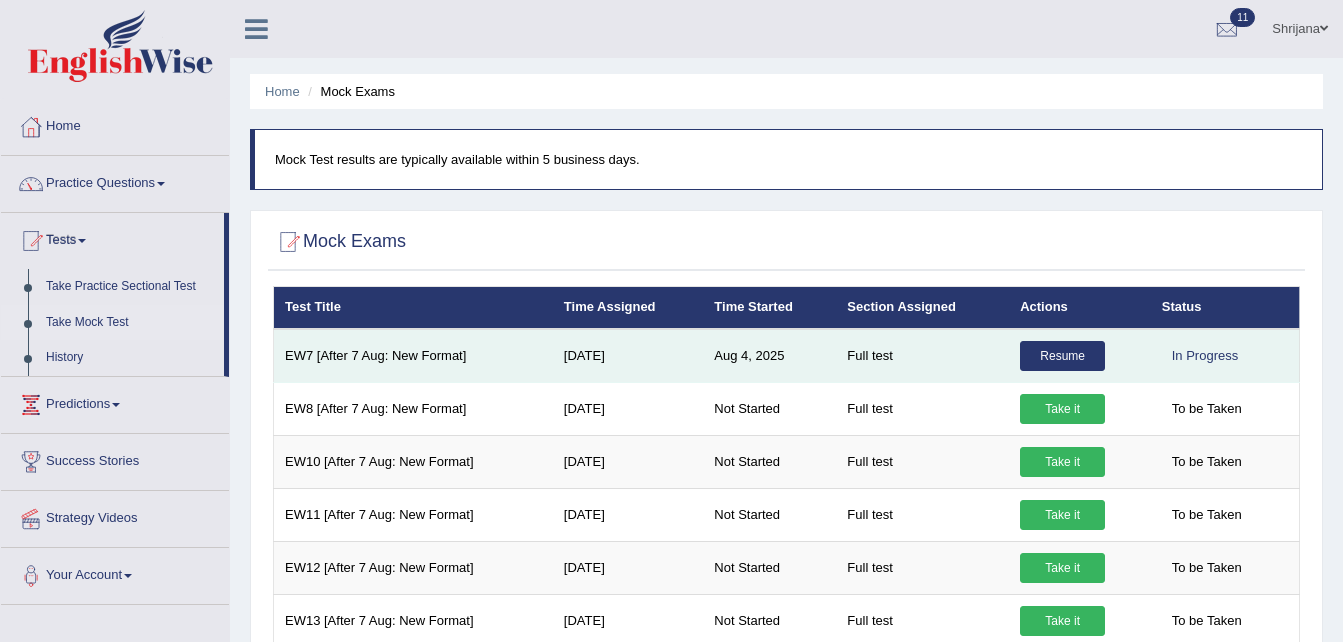 click on "Resume" at bounding box center [1062, 356] 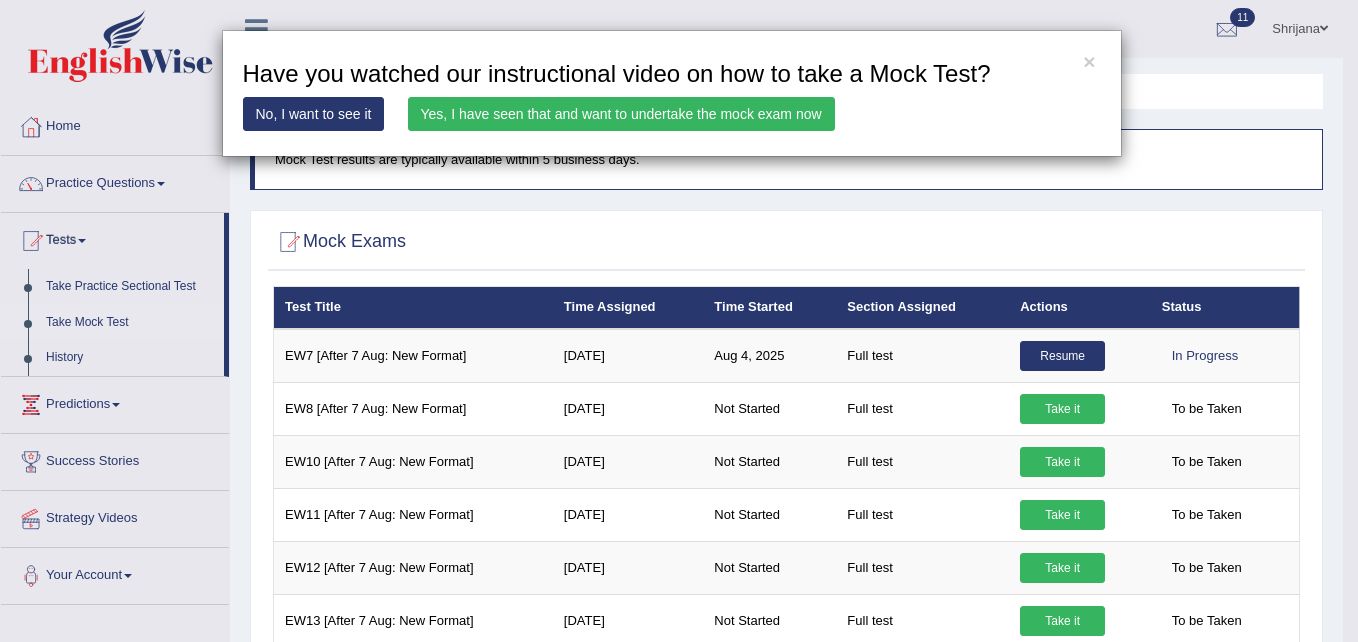 click on "Yes, I have seen that and want to undertake the mock exam now" at bounding box center [621, 114] 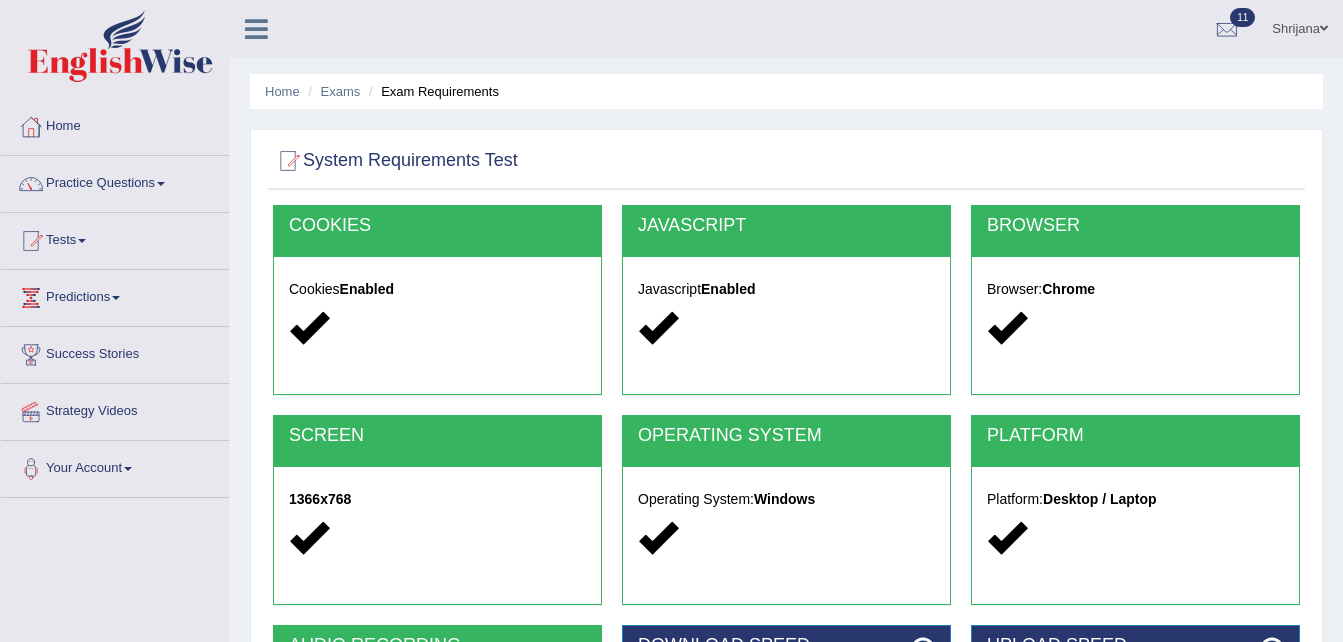 scroll, scrollTop: 0, scrollLeft: 0, axis: both 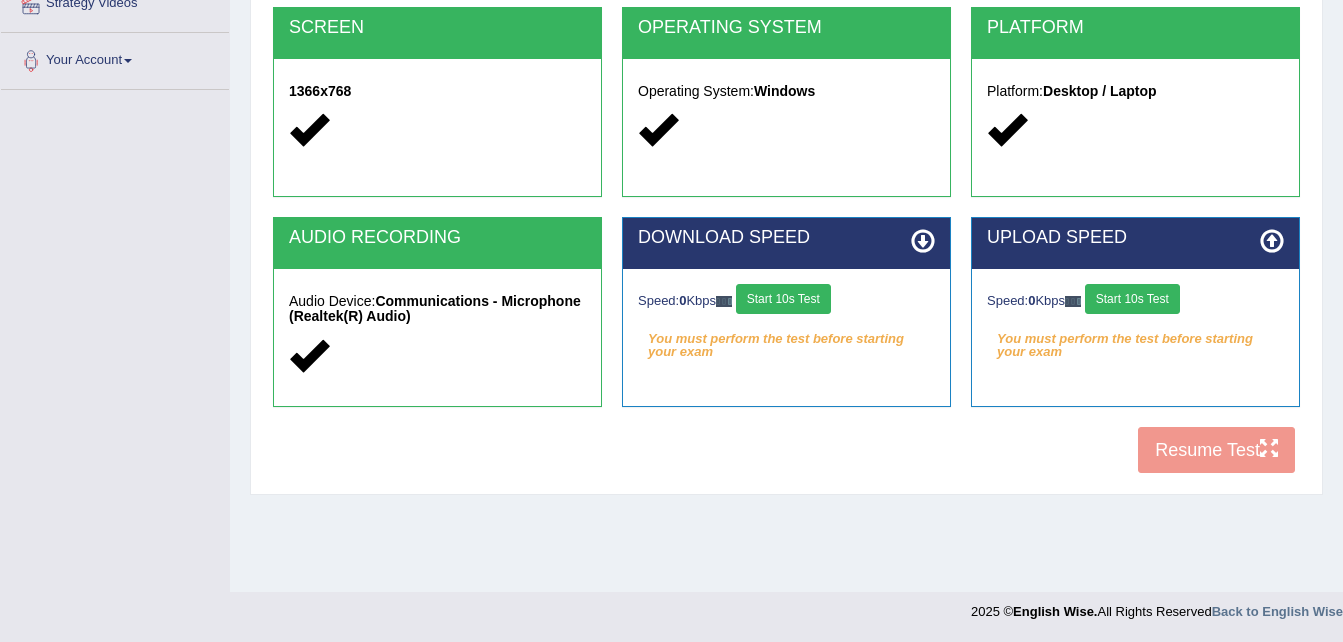 click on "Start 10s Test" at bounding box center (783, 299) 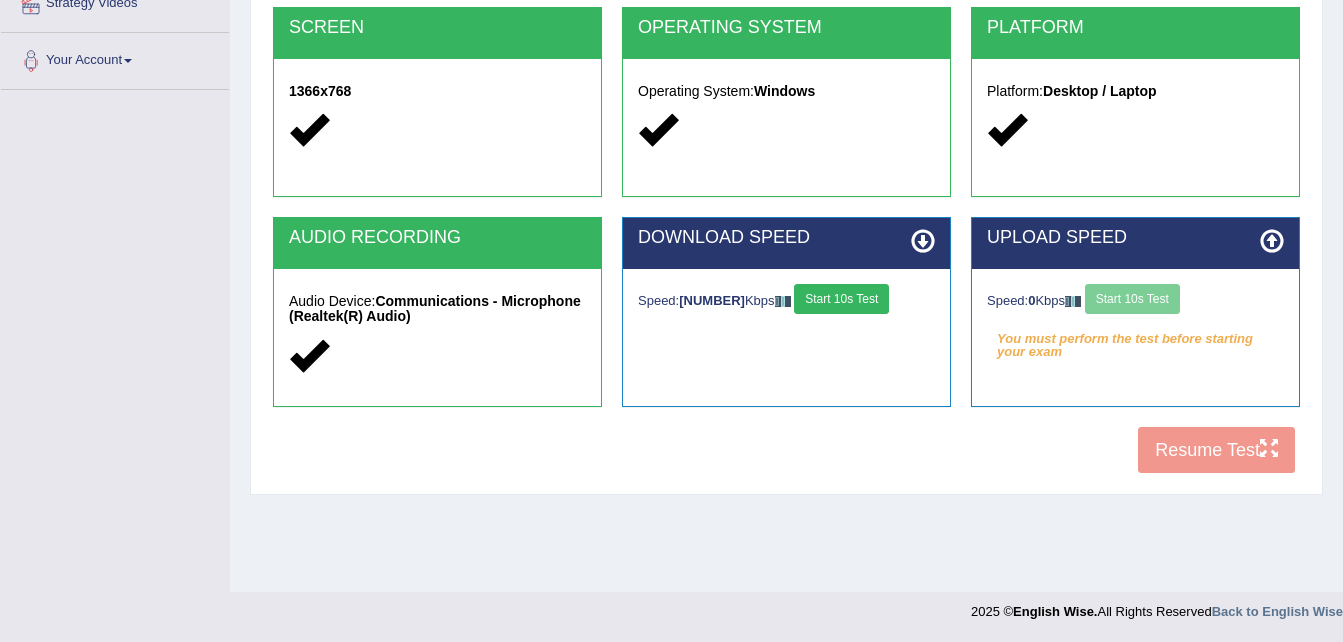 click on "Start 10s Test" at bounding box center (841, 299) 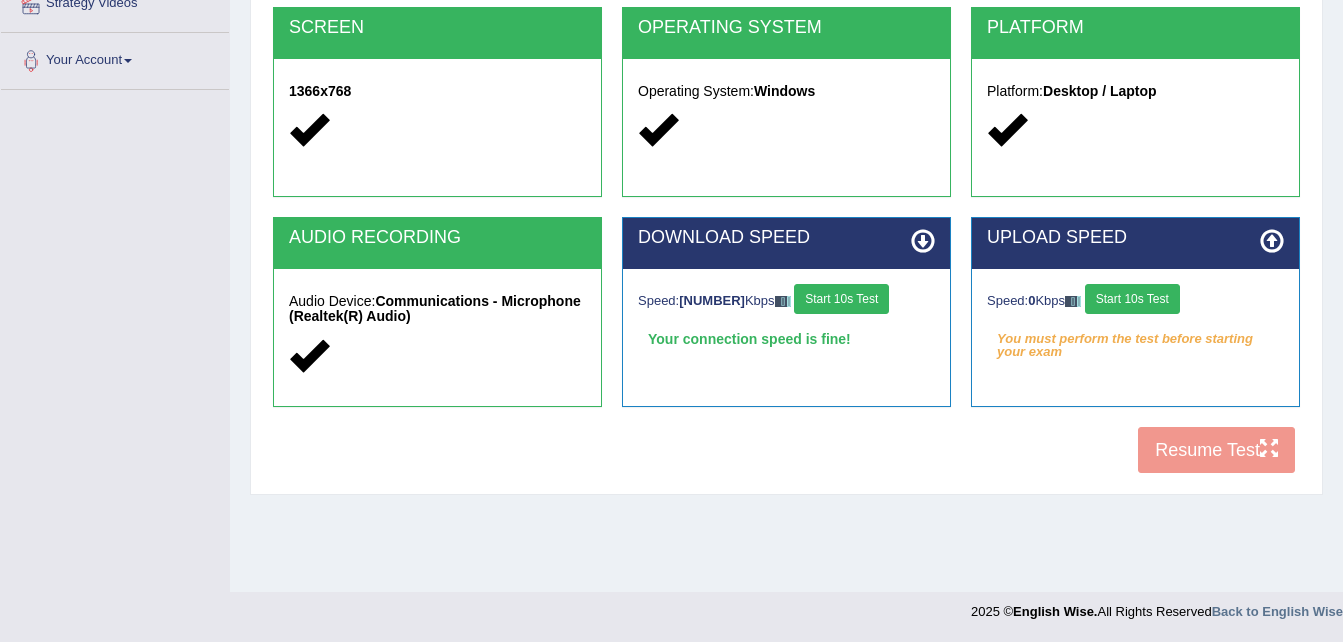 click on "Start 10s Test" at bounding box center (1132, 299) 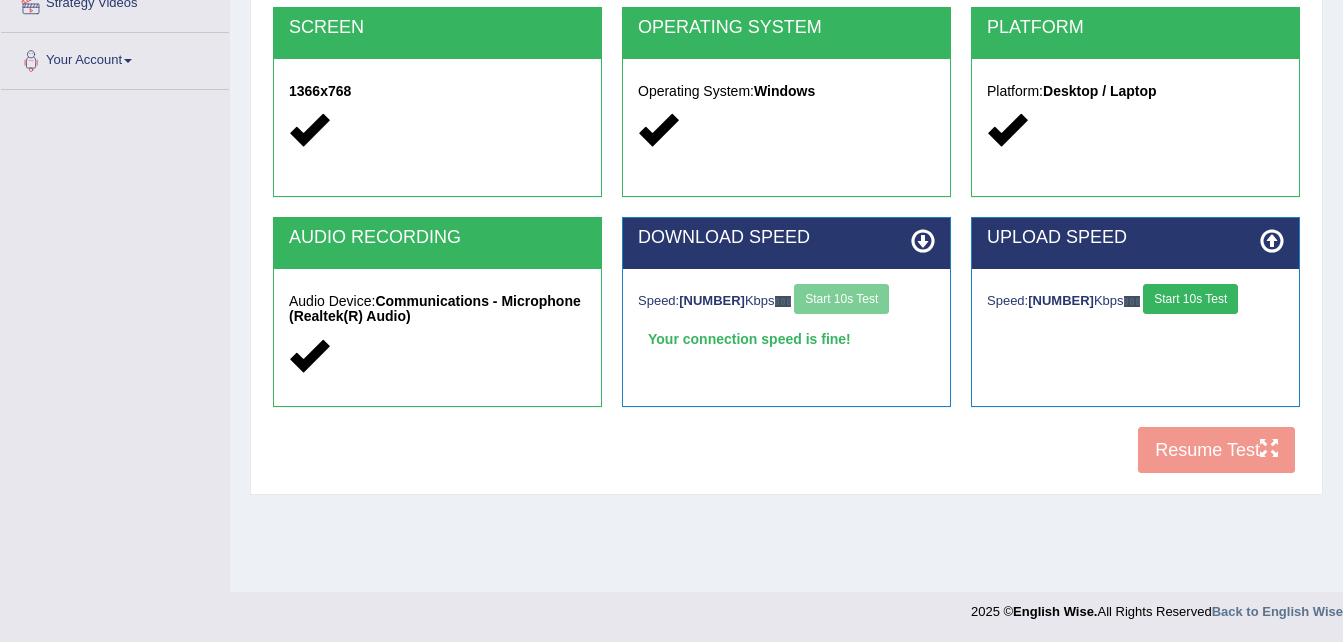 click on "Speed:  [NUMBER]  Kbps    Start 10s Test" at bounding box center [1135, 301] 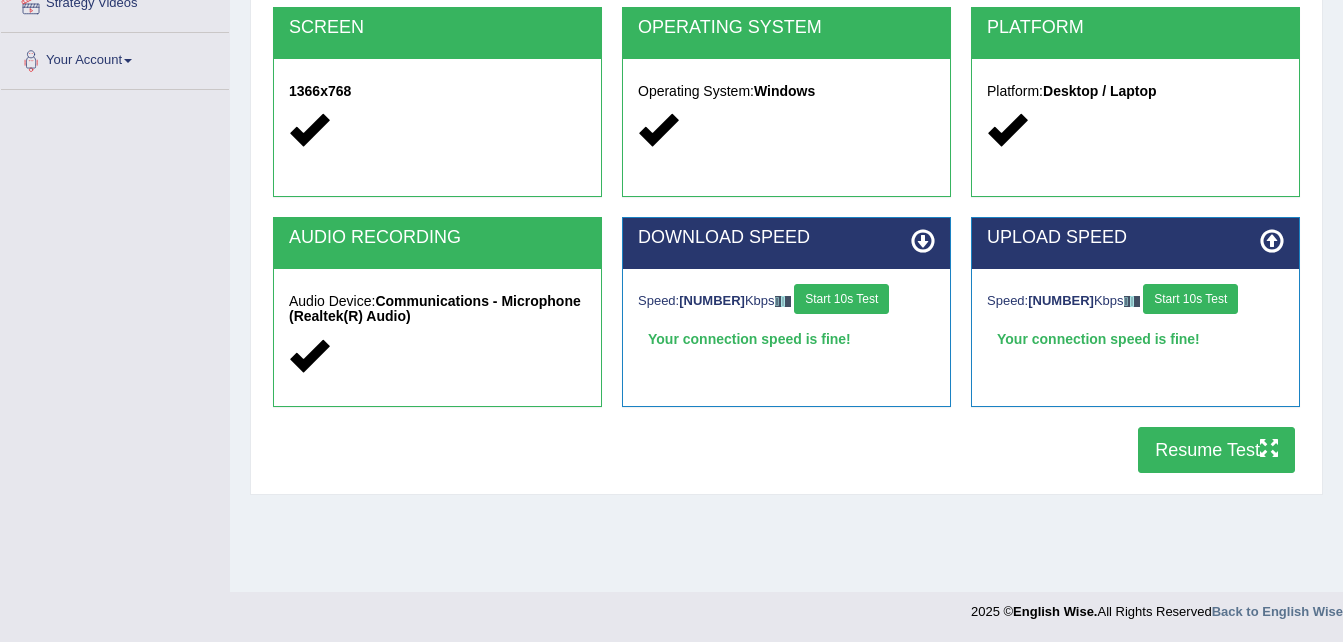 drag, startPoint x: 1161, startPoint y: 293, endPoint x: 1192, endPoint y: 457, distance: 166.90416 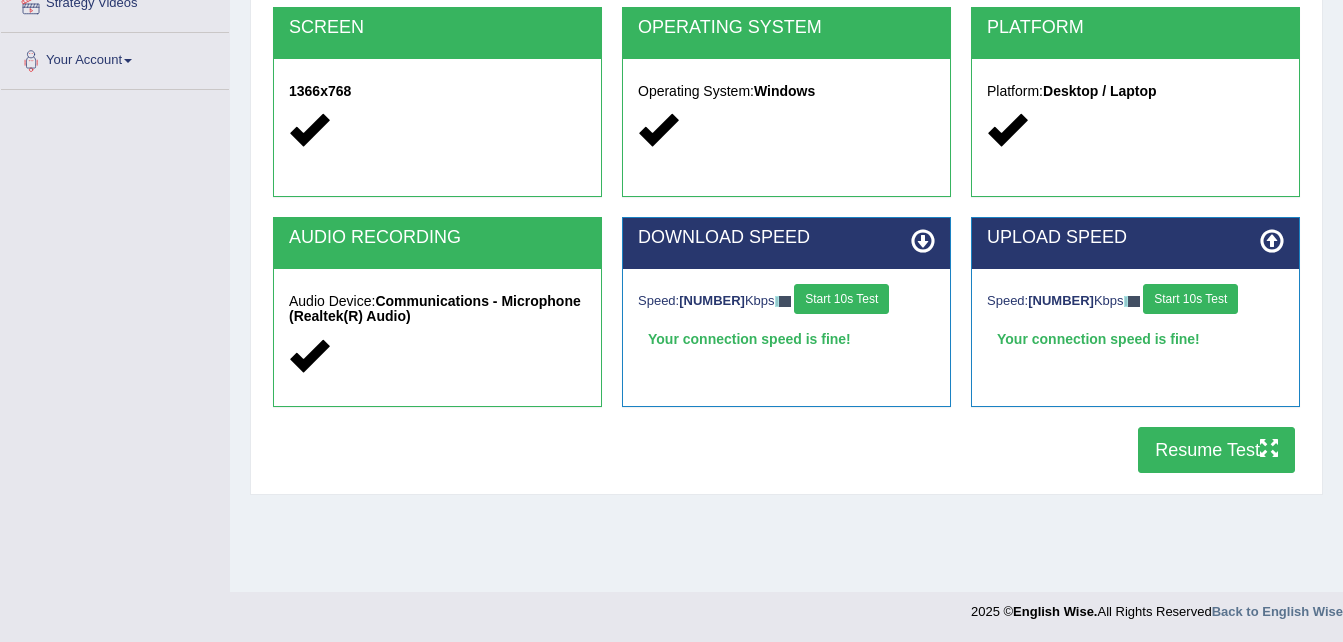 click on "COOKIES
Cookies  Enabled
JAVASCRIPT
Javascript  Enabled
BROWSER
Browser:  Chrome
SCREEN
1366x768
OPERATING SYSTEM
Operating System:  Windows
PLATFORM
Platform:  Desktop / Laptop
AUDIO RECORDING
Audio Device:  Communications - Microphone (Realtek(R) Audio)
DOWNLOAD SPEED
Speed:  [NUMBER]  Kbps    Start 10s Test
Your connection speed is fine!
Select Audio Quality
UPLOAD SPEED
Speed:  [NUMBER]  Kbps    Start 10s Test
Your connection speed is fine!
Resume Test" at bounding box center (786, 140) 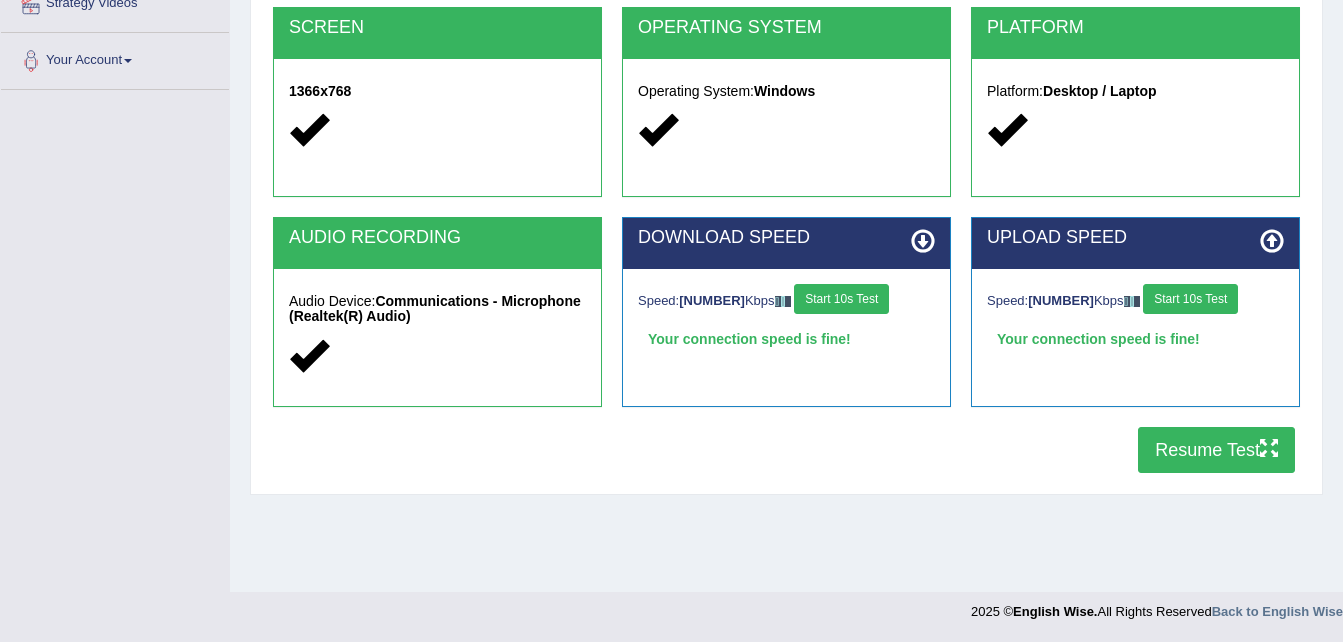 scroll, scrollTop: 0, scrollLeft: 0, axis: both 